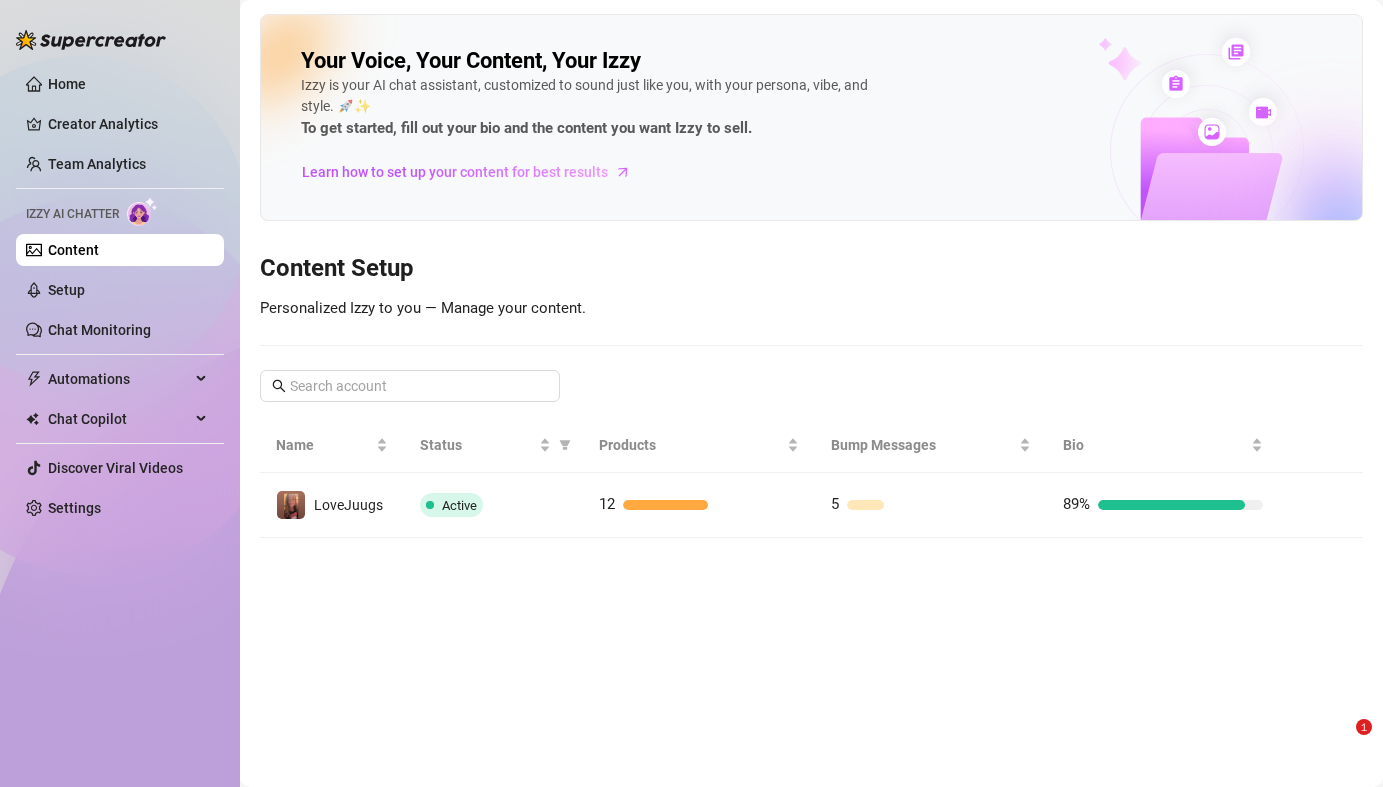 scroll, scrollTop: 0, scrollLeft: 0, axis: both 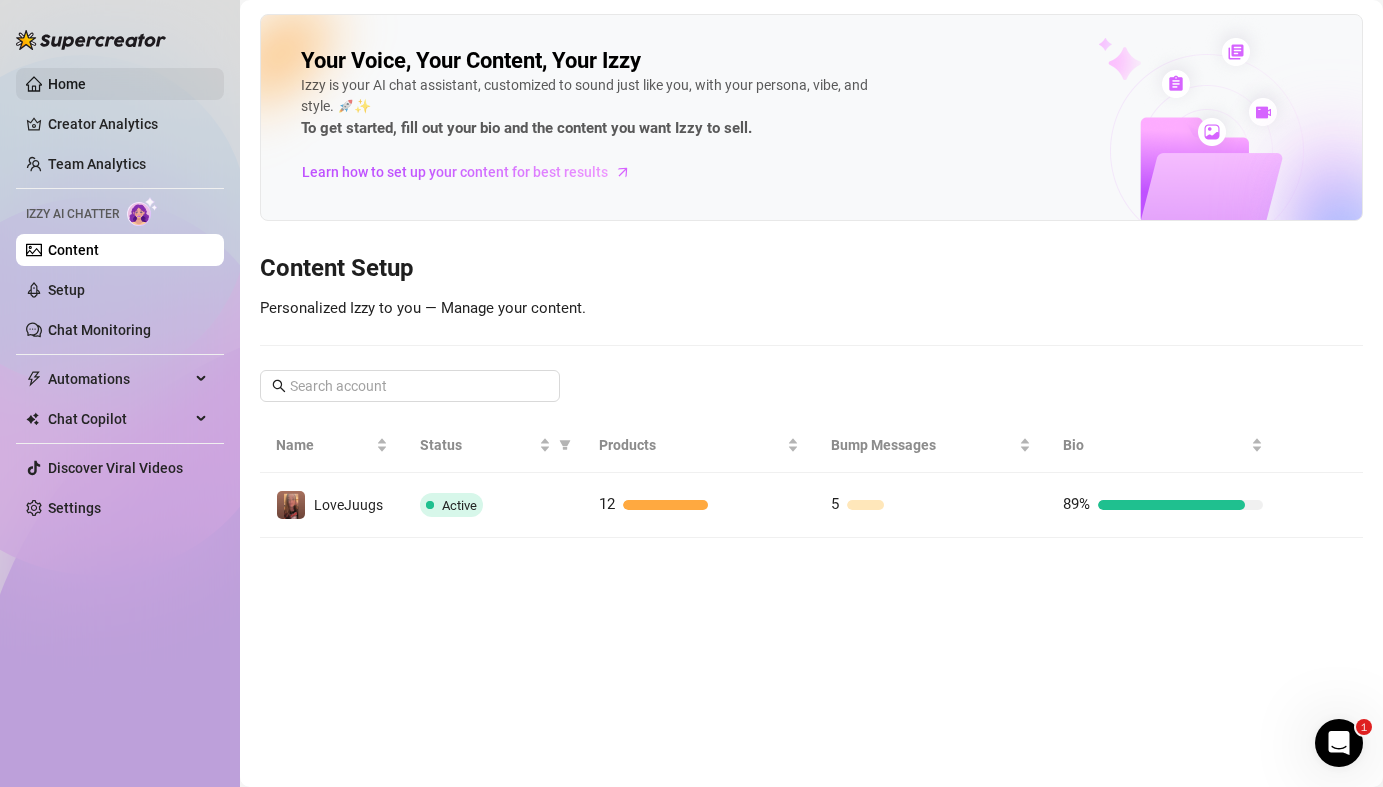 click on "Home" at bounding box center (67, 84) 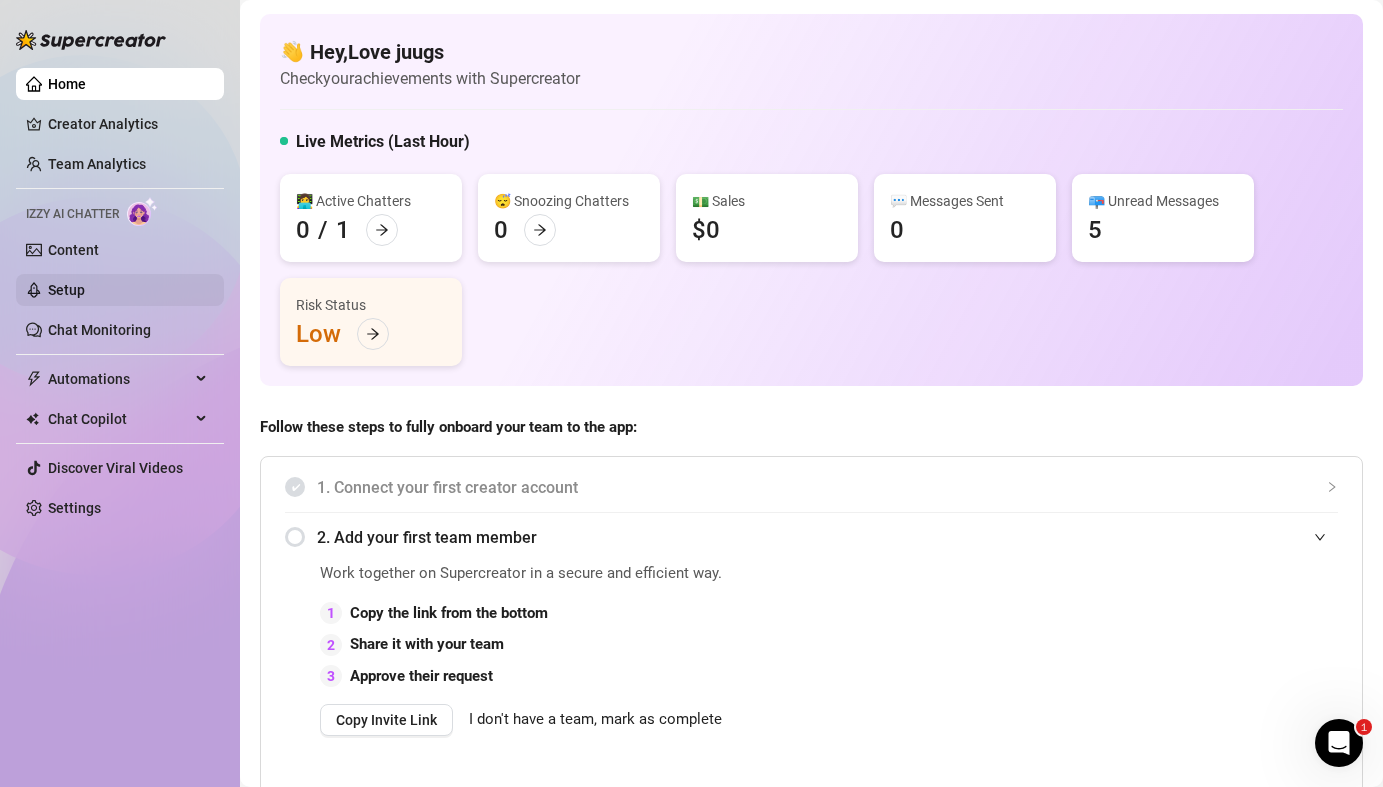 click on "Setup" at bounding box center (66, 290) 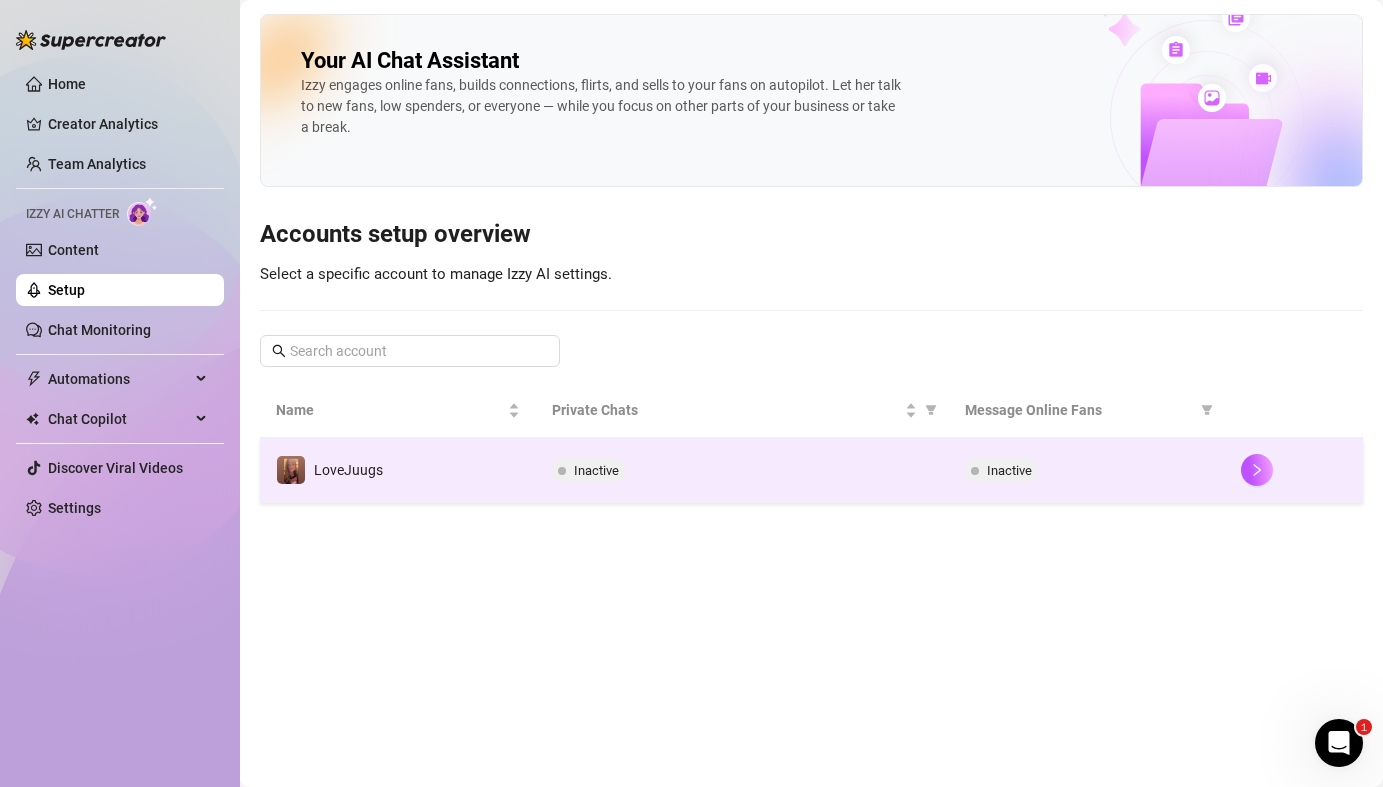 click on "Inactive" at bounding box center (743, 470) 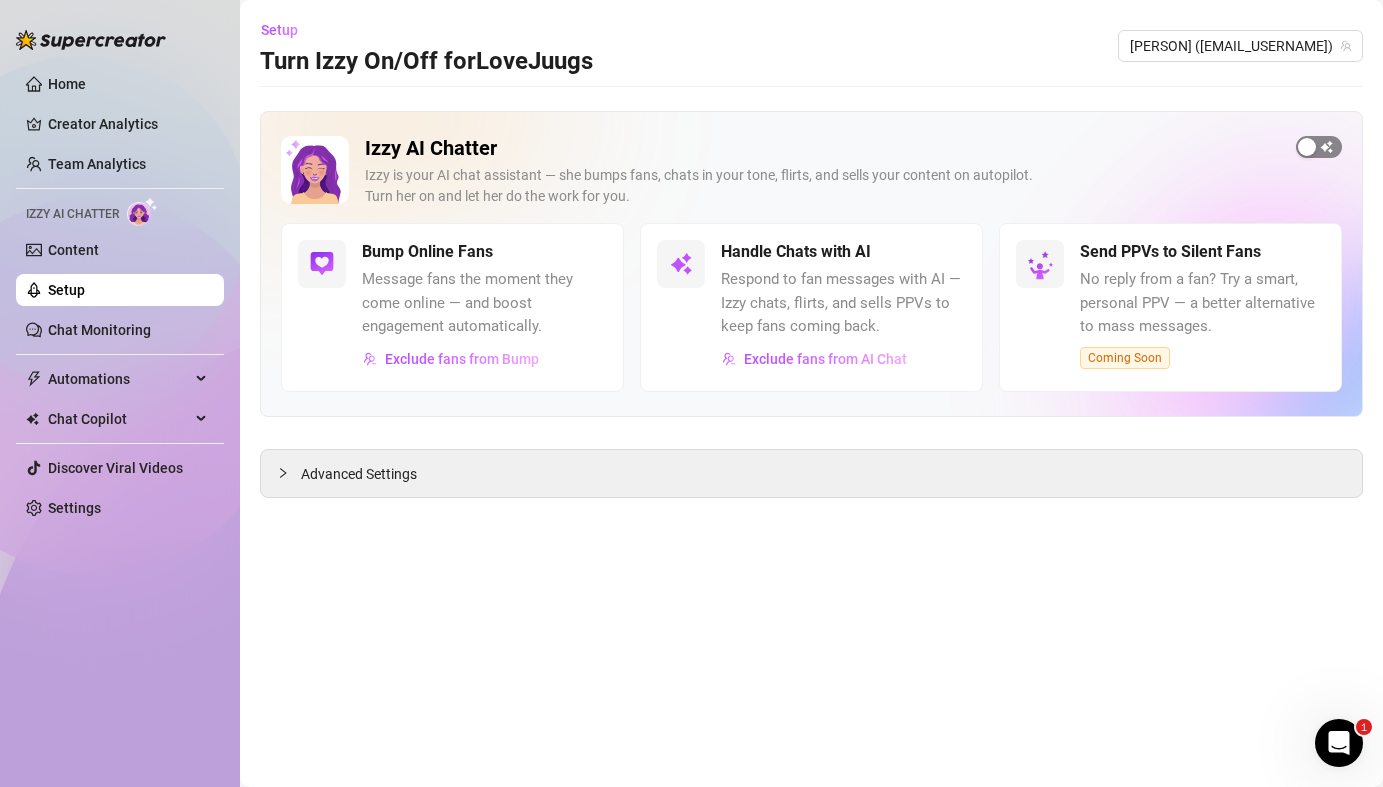 click at bounding box center (1319, 147) 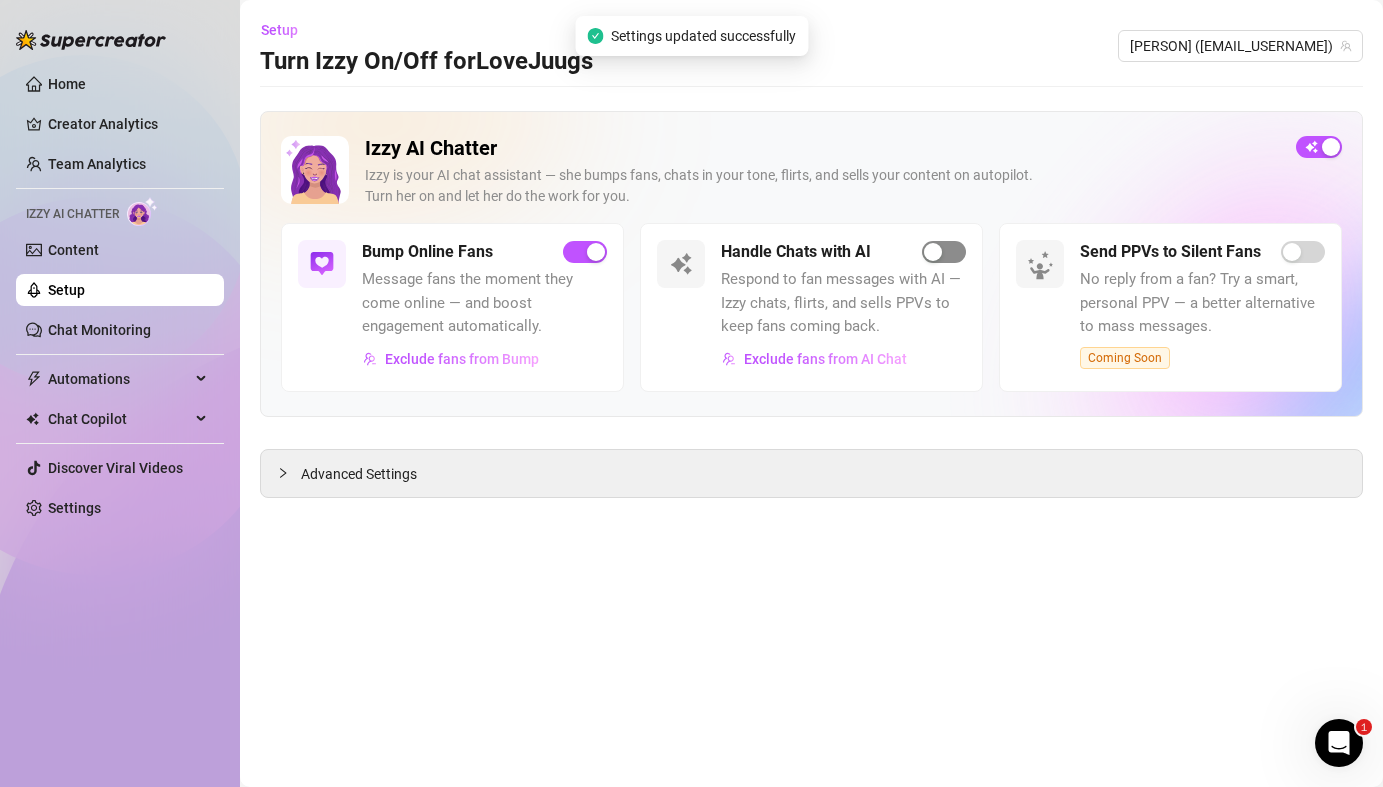 click at bounding box center (944, 252) 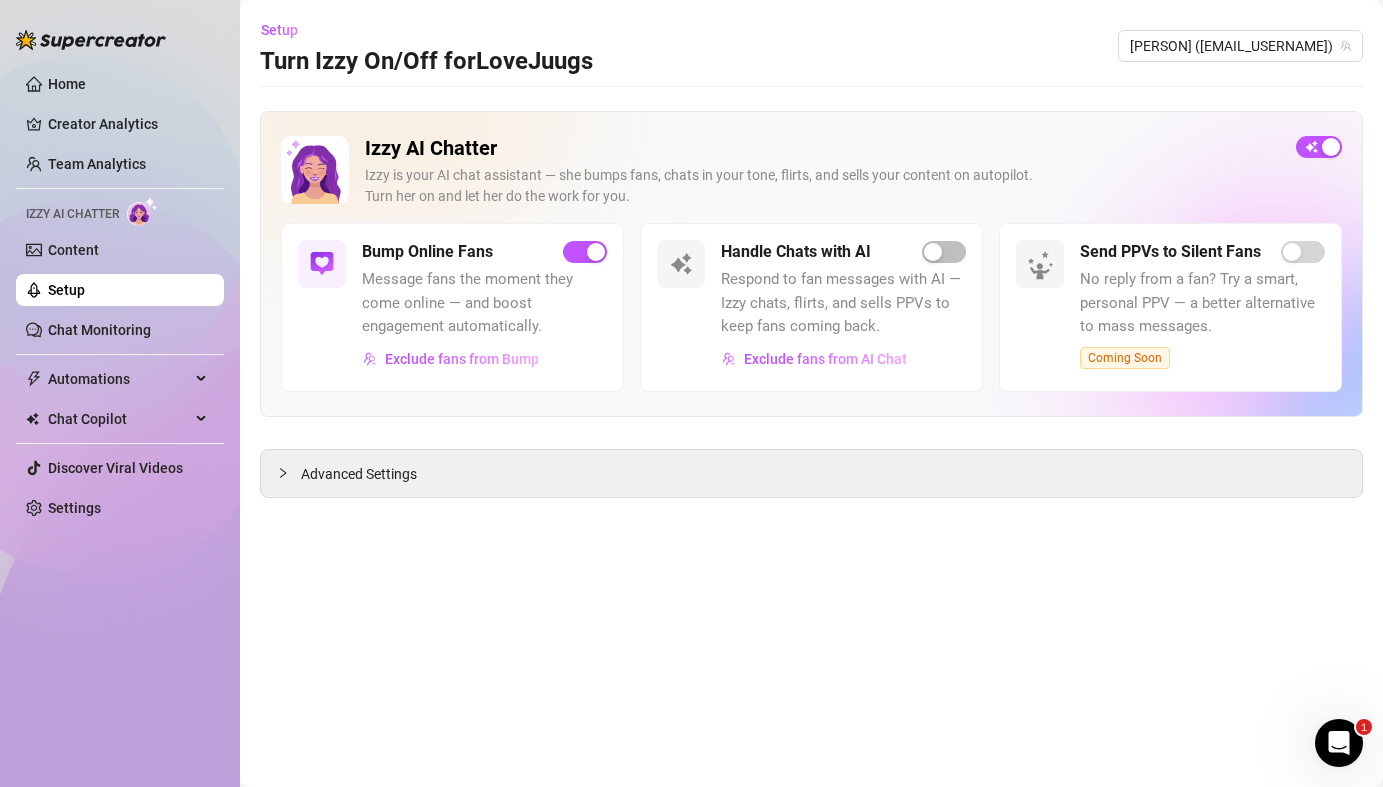 click at bounding box center (1339, 743) 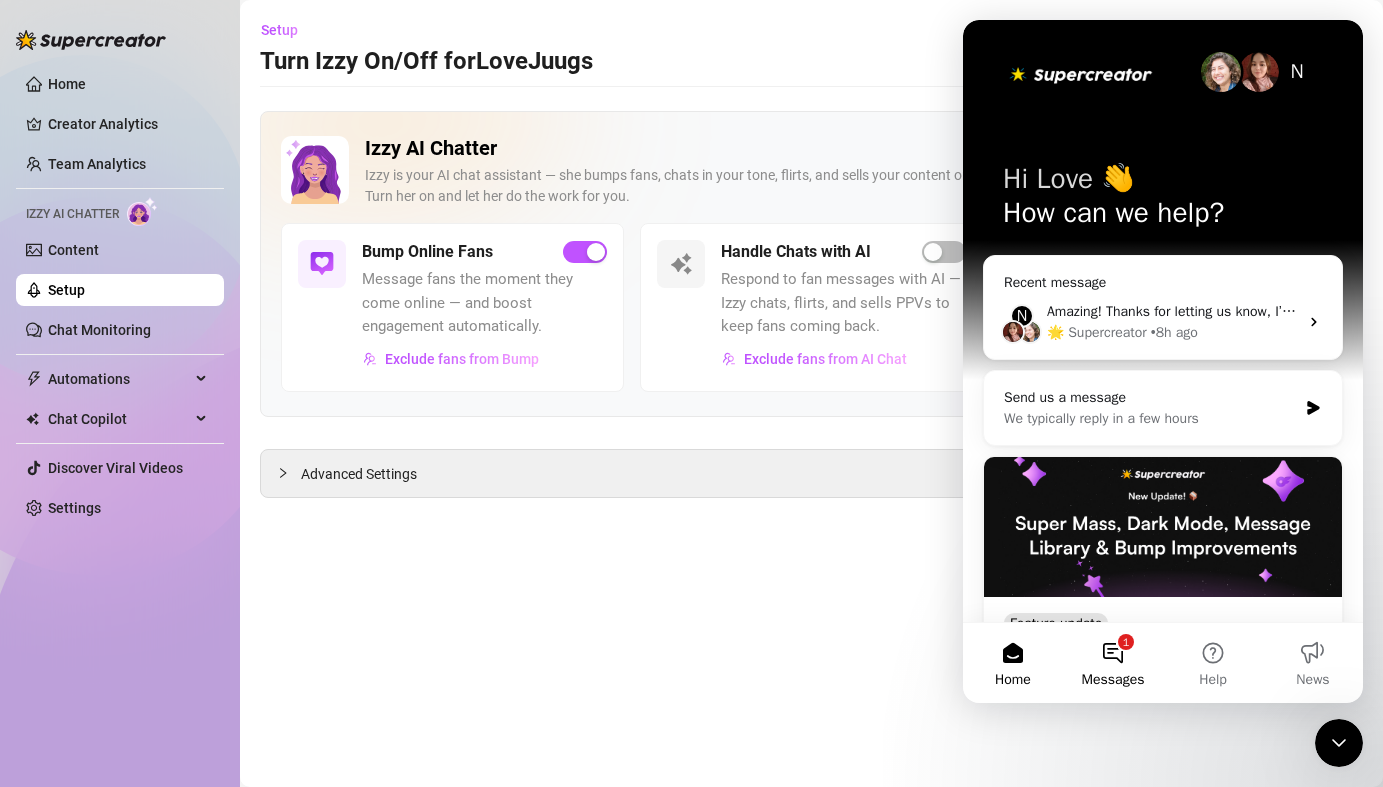 click on "1 Messages" at bounding box center (1113, 663) 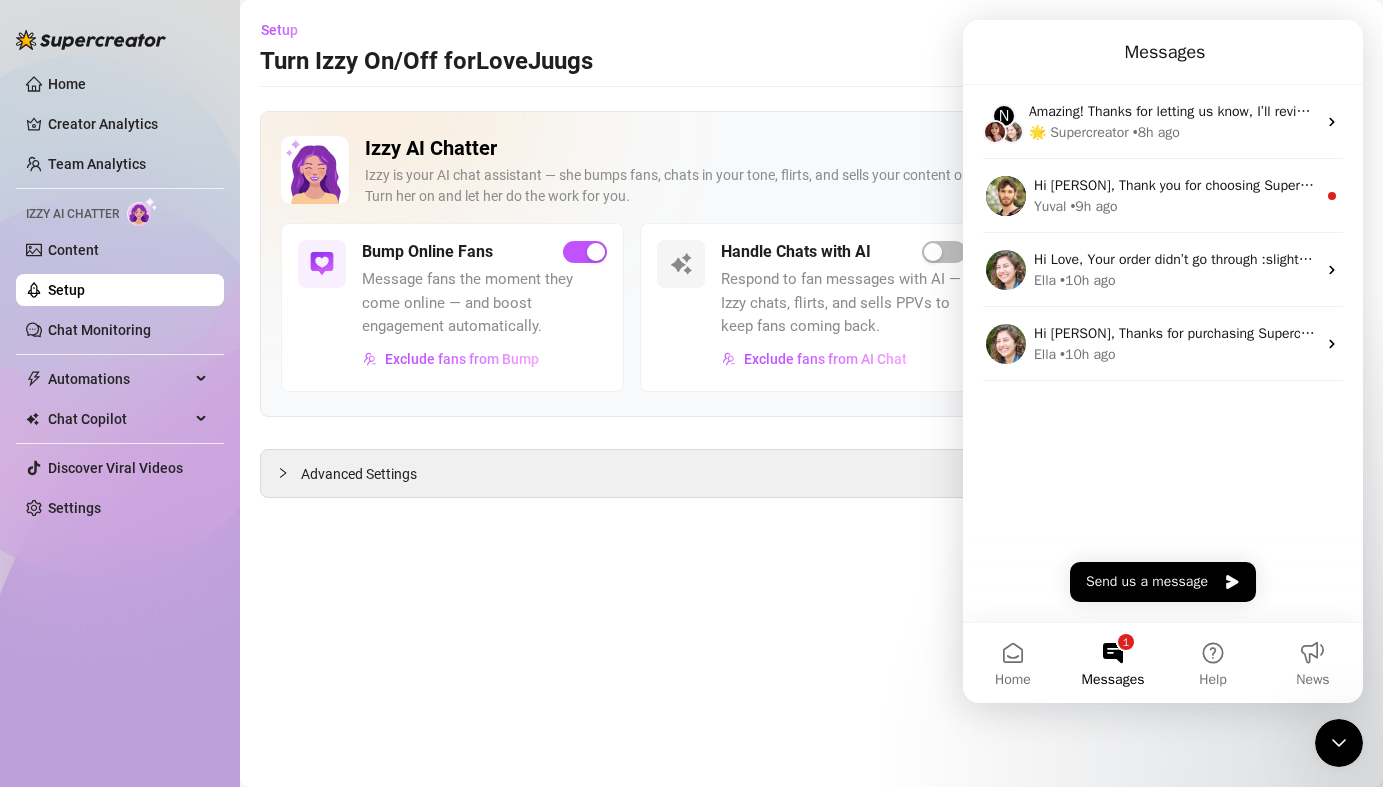 click on "[PERSON] • 9h ago" at bounding box center [1175, 206] 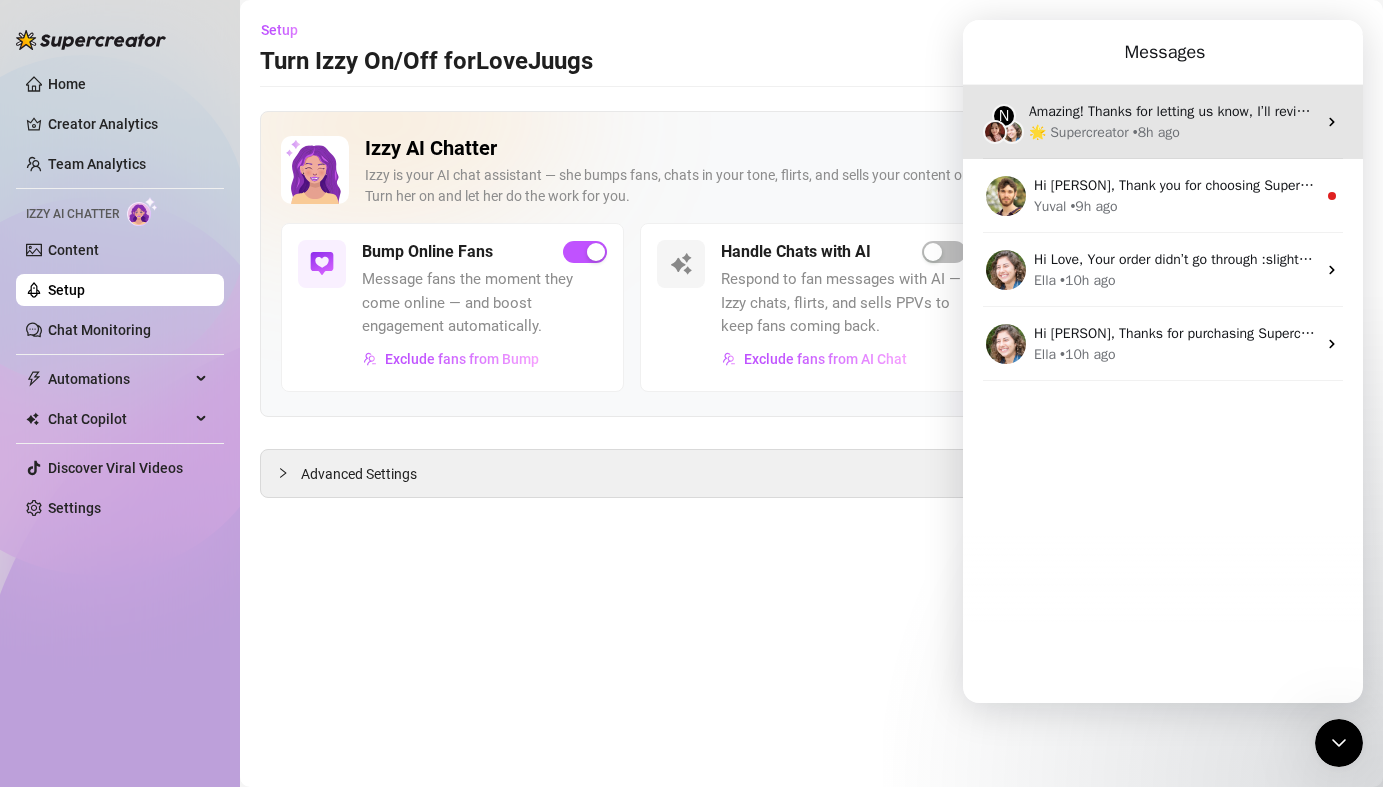 click on "🌟 Supercreator • 8h ago" at bounding box center [1172, 132] 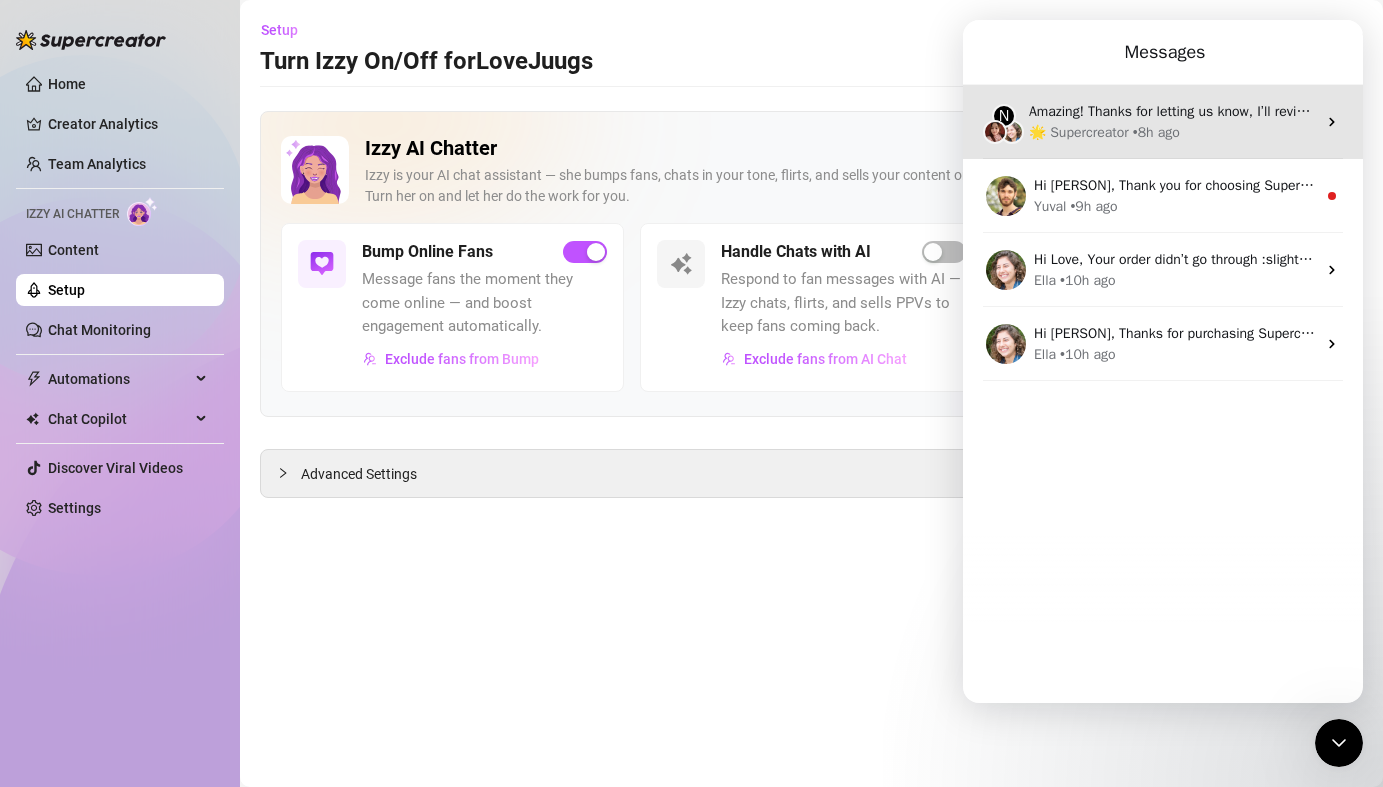 click on "🌟 Supercreator • 8h ago" at bounding box center (1172, 132) 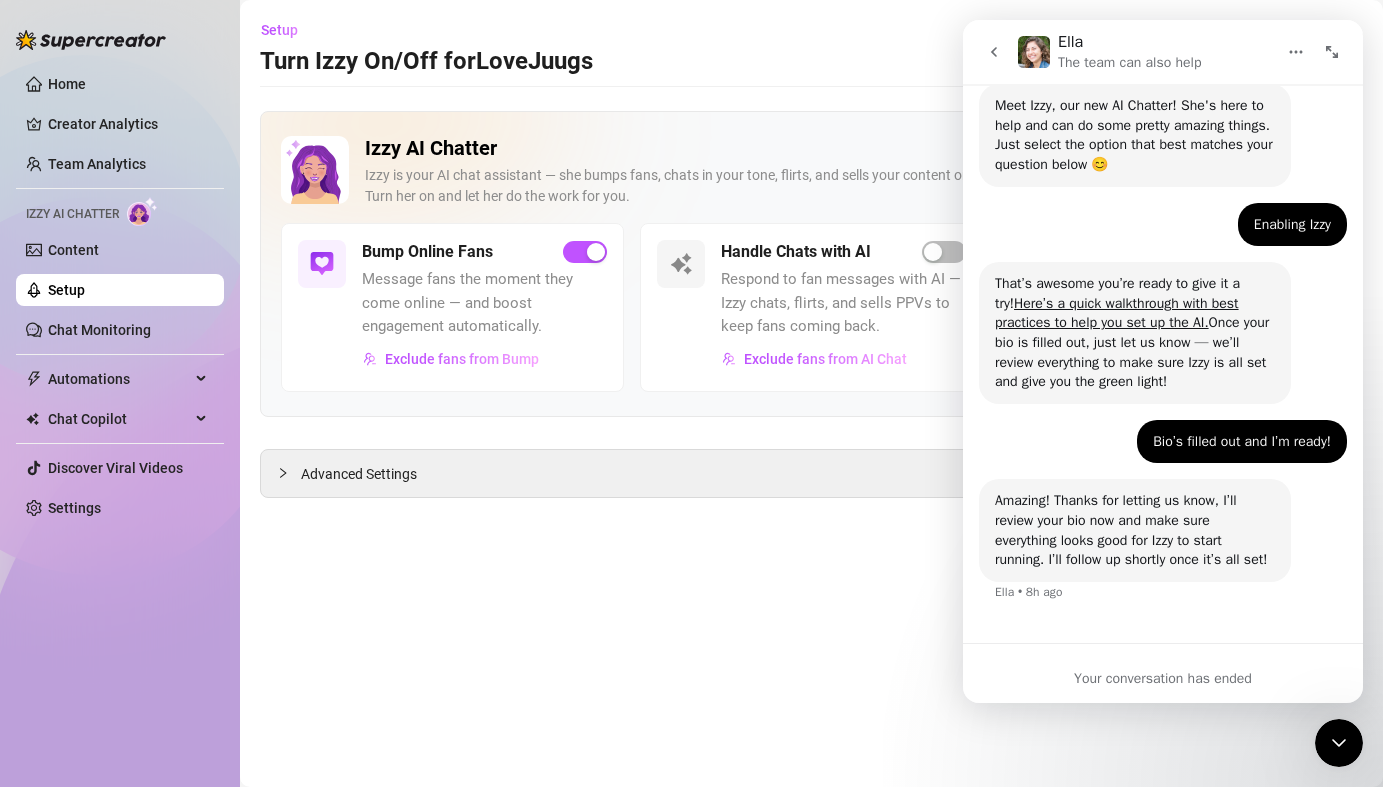 scroll, scrollTop: 200, scrollLeft: 0, axis: vertical 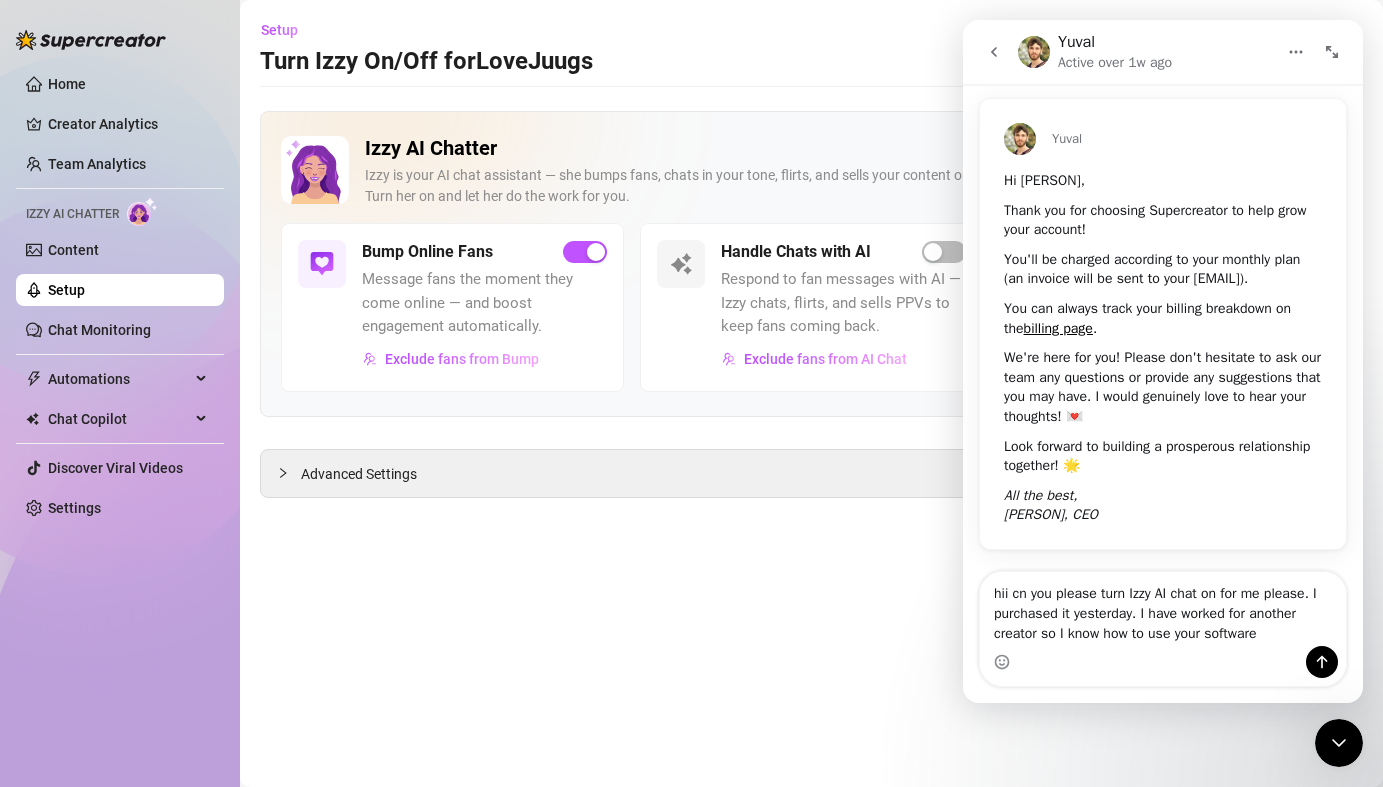 type on "hii cn you please turn Izzy AI chat on for me please. I purchased it yesterday. I have worked for another creator so I know how to use your software." 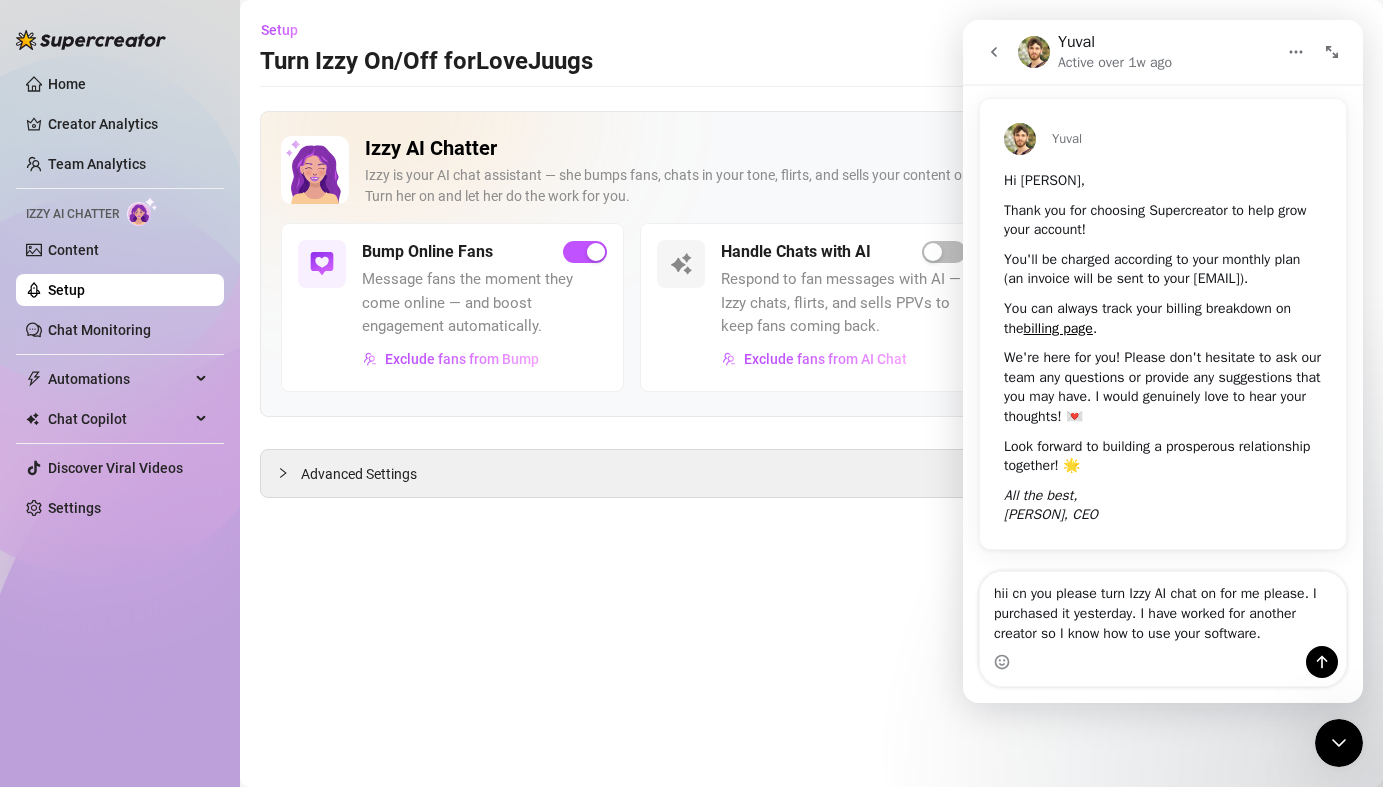 type 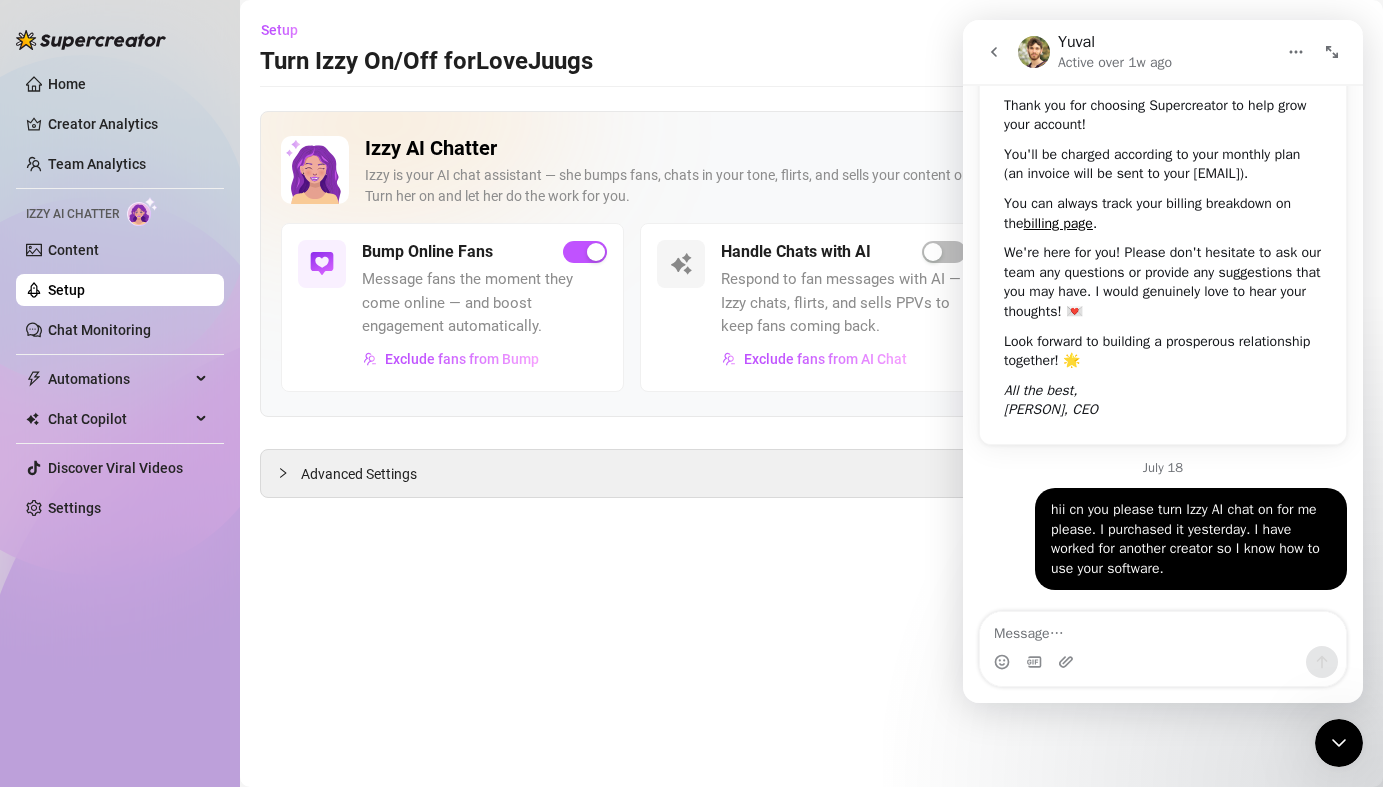scroll, scrollTop: 153, scrollLeft: 0, axis: vertical 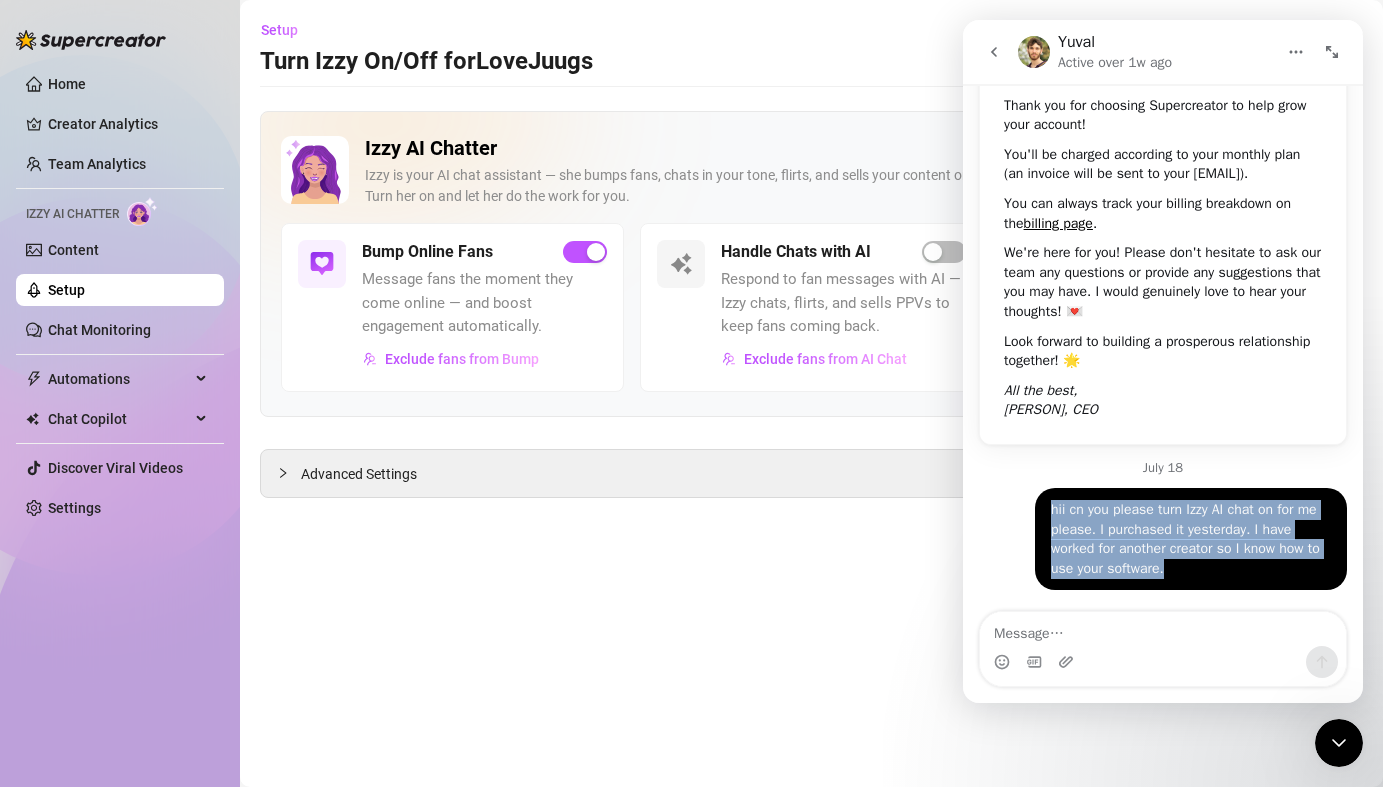 drag, startPoint x: 1197, startPoint y: 572, endPoint x: 1039, endPoint y: 503, distance: 172.4094 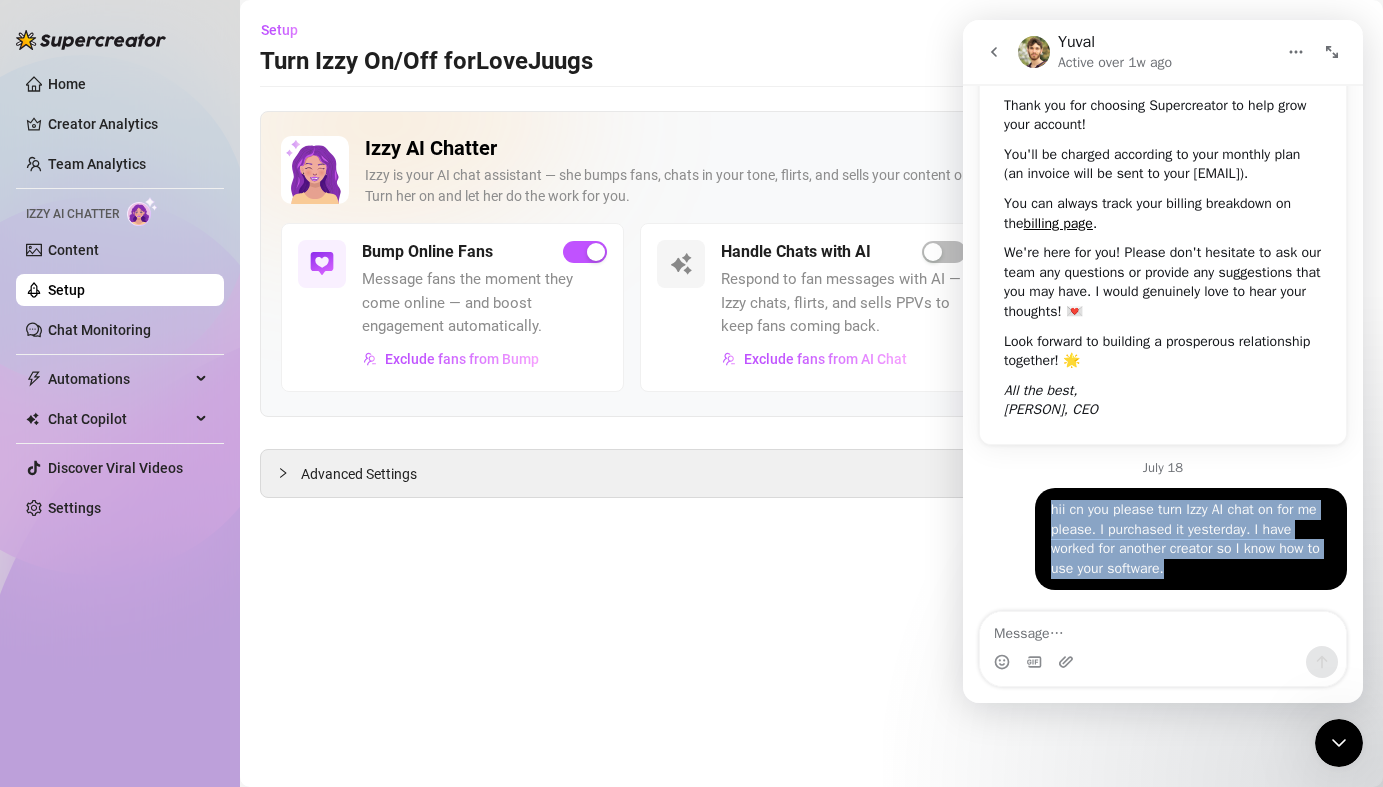 copy on "hii cn you please turn Izzy AI chat on for me please. I purchased it yesterday. I have worked for another creator so I know how to use your software." 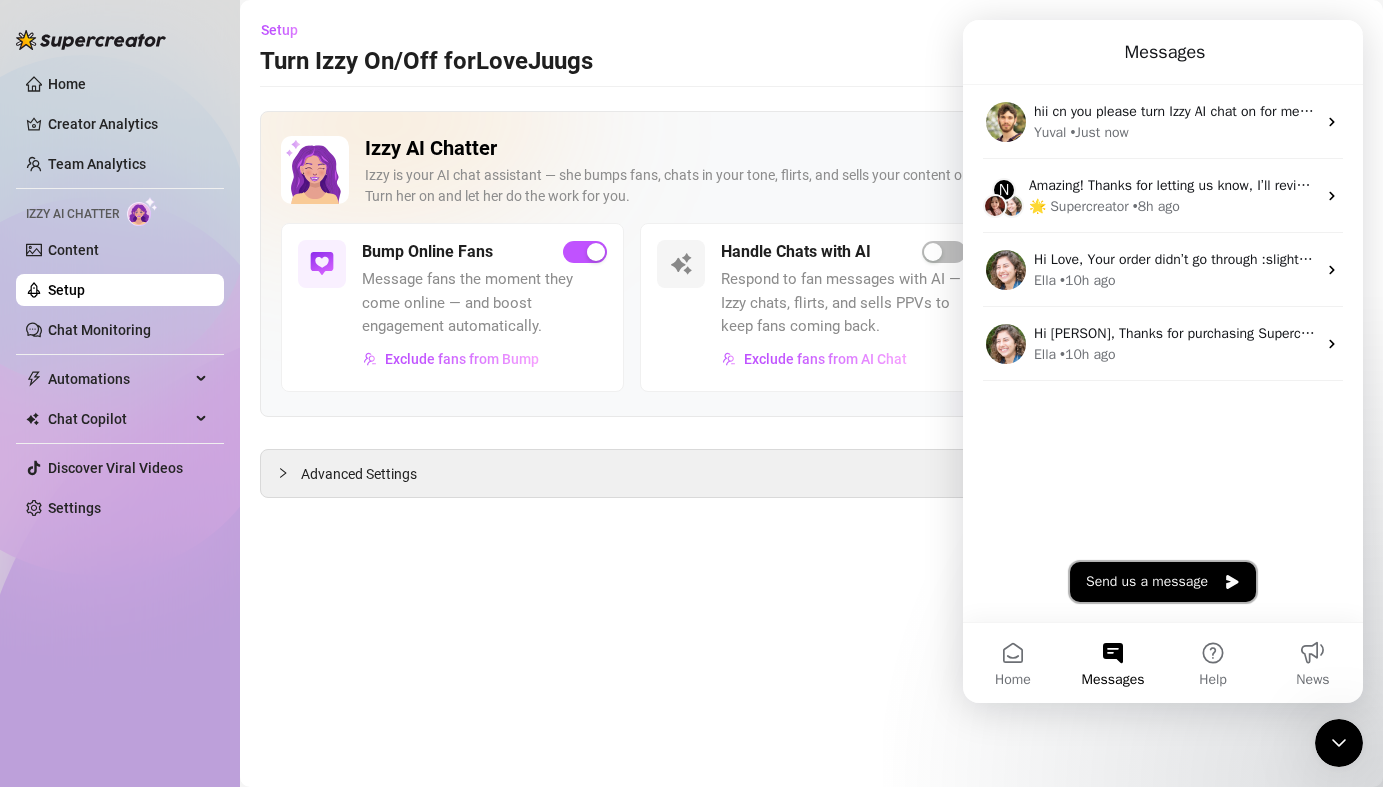 click on "Send us a message" at bounding box center (1163, 582) 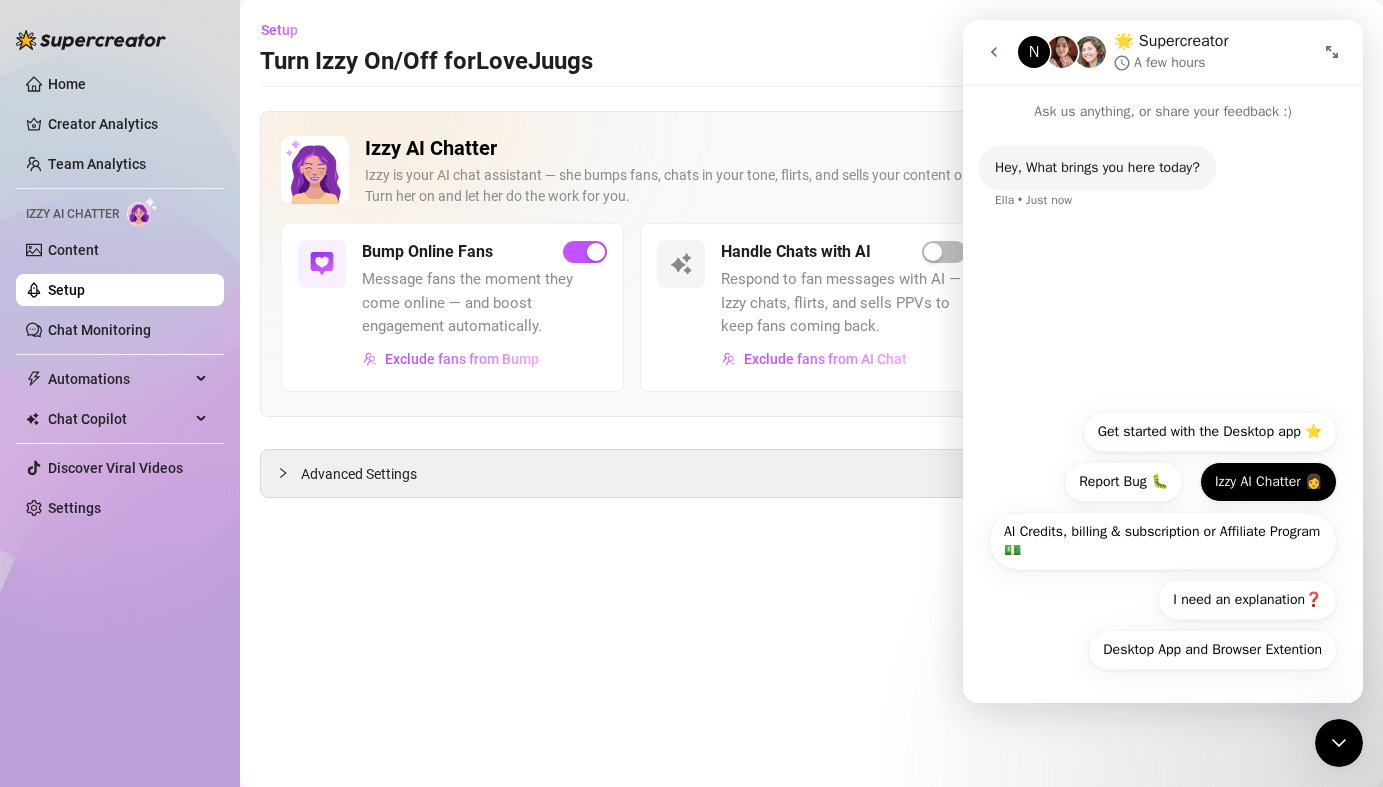 click on "Izzy AI Chatter 👩" at bounding box center [1268, 482] 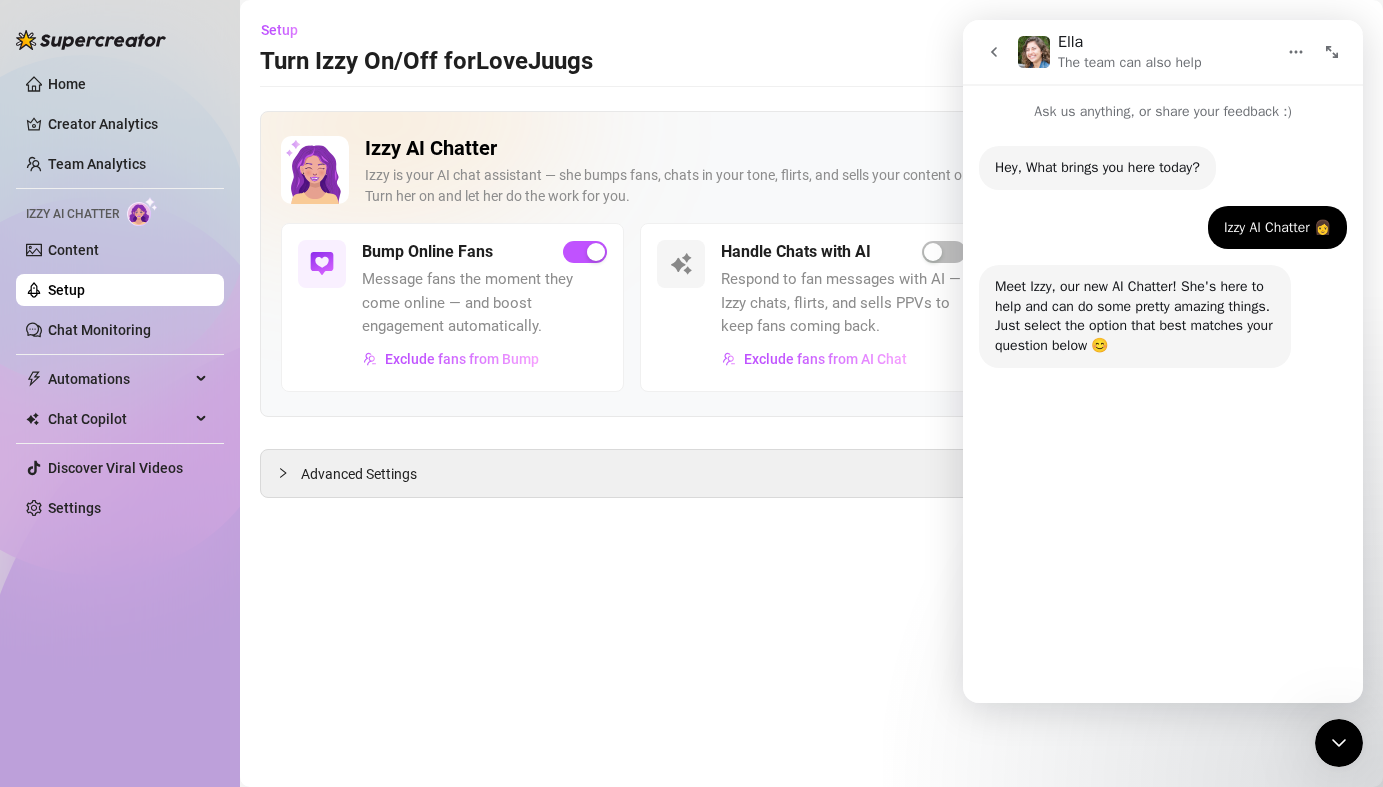 click on "Enabling Izzy" at bounding box center [1178, 650] 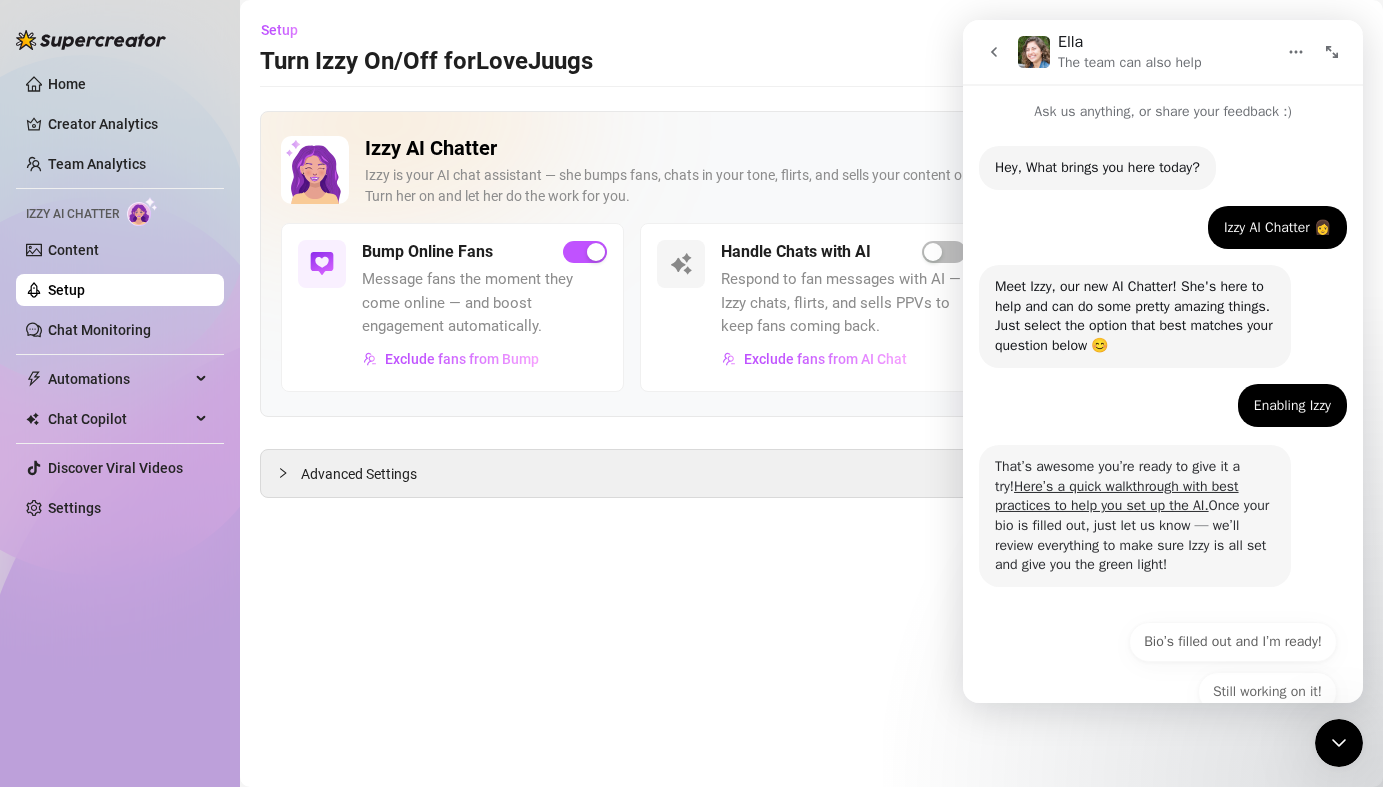 scroll, scrollTop: 41, scrollLeft: 0, axis: vertical 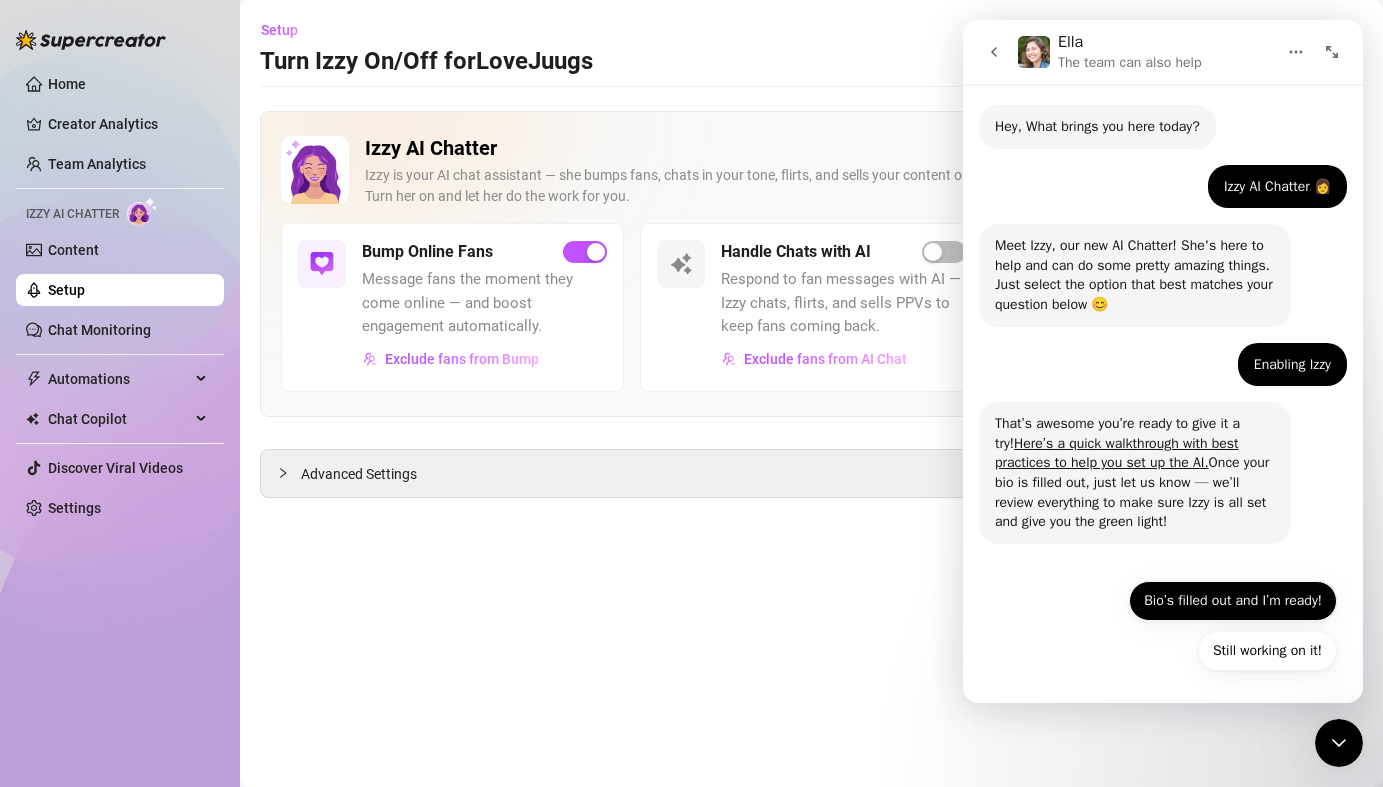 click on "Bio’s filled out and I’m ready!" at bounding box center (1233, 601) 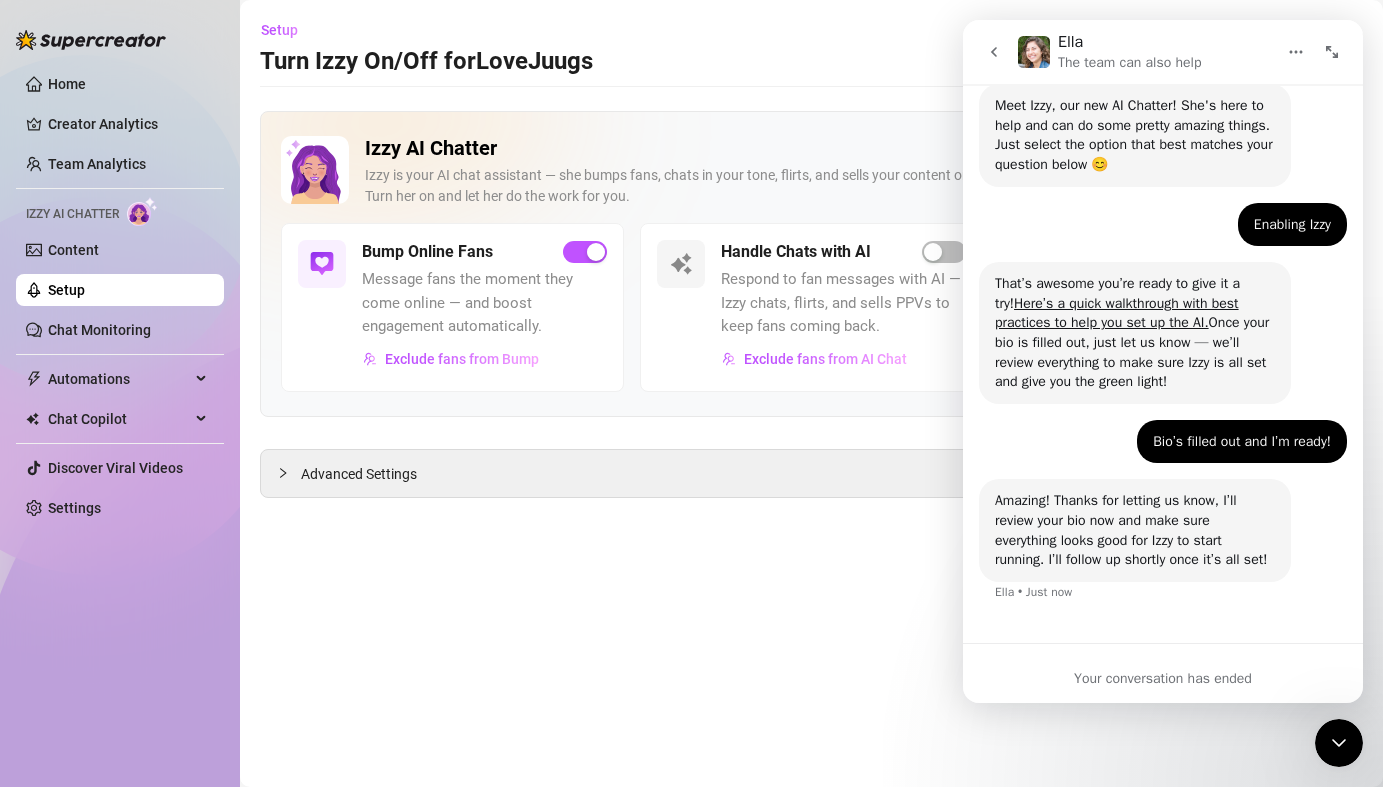 scroll, scrollTop: 200, scrollLeft: 0, axis: vertical 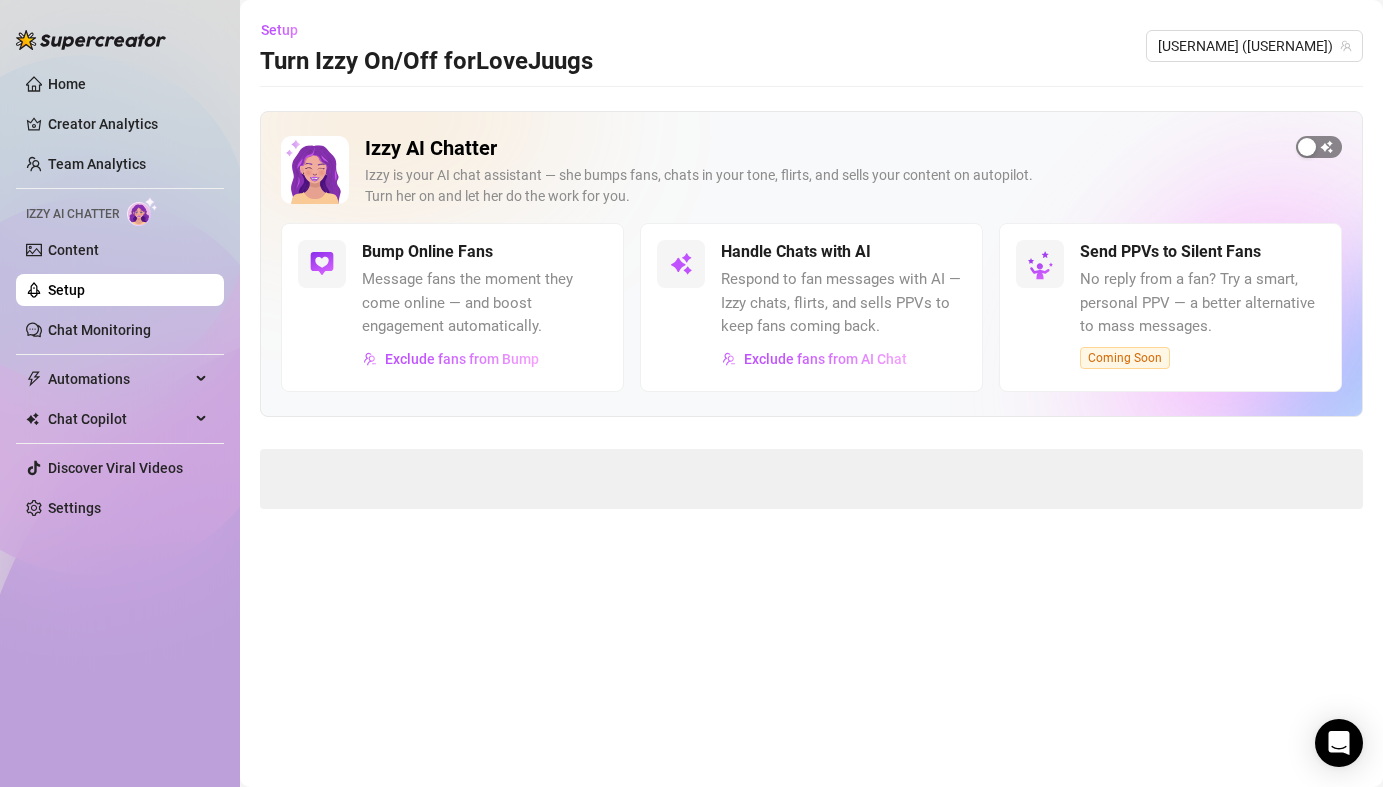 click at bounding box center (1319, 147) 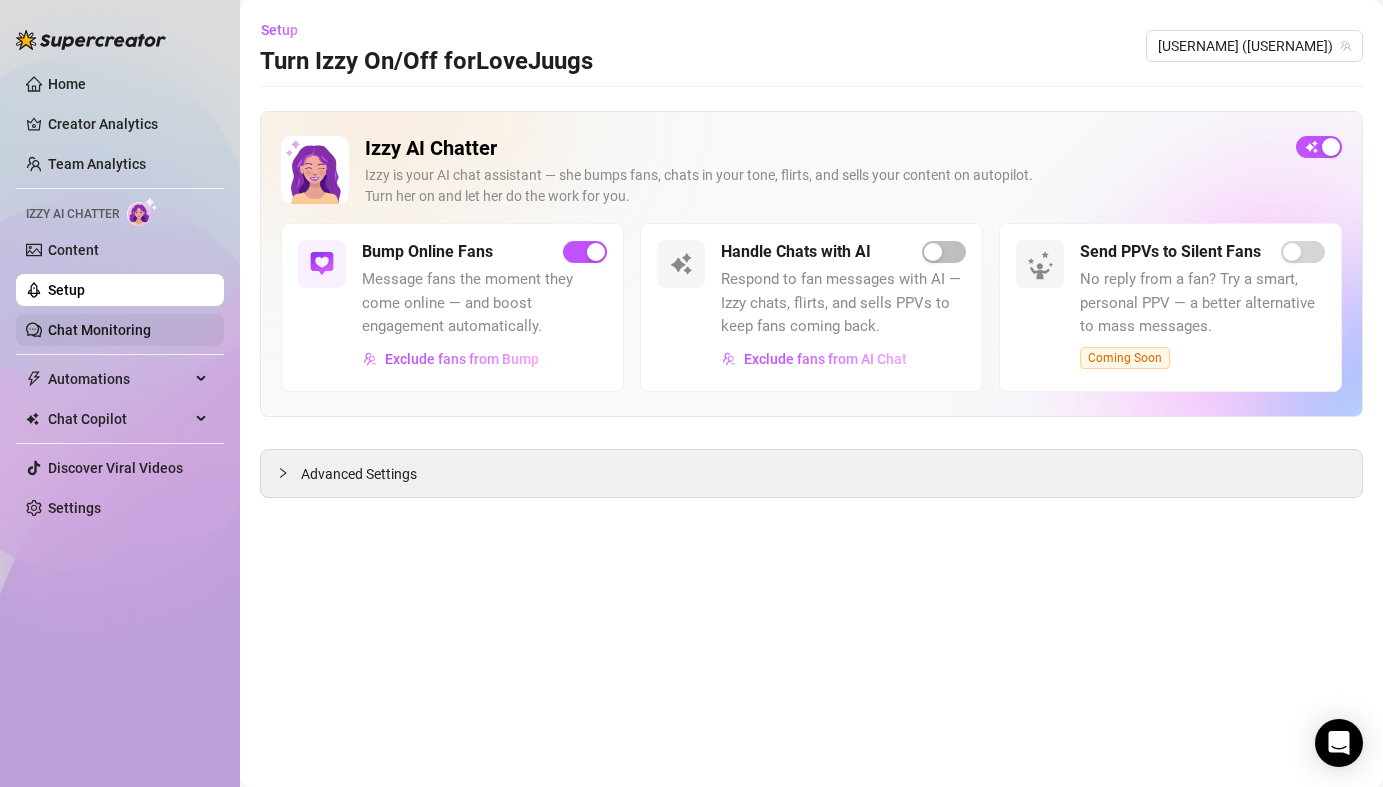 click on "Chat Monitoring" at bounding box center [99, 330] 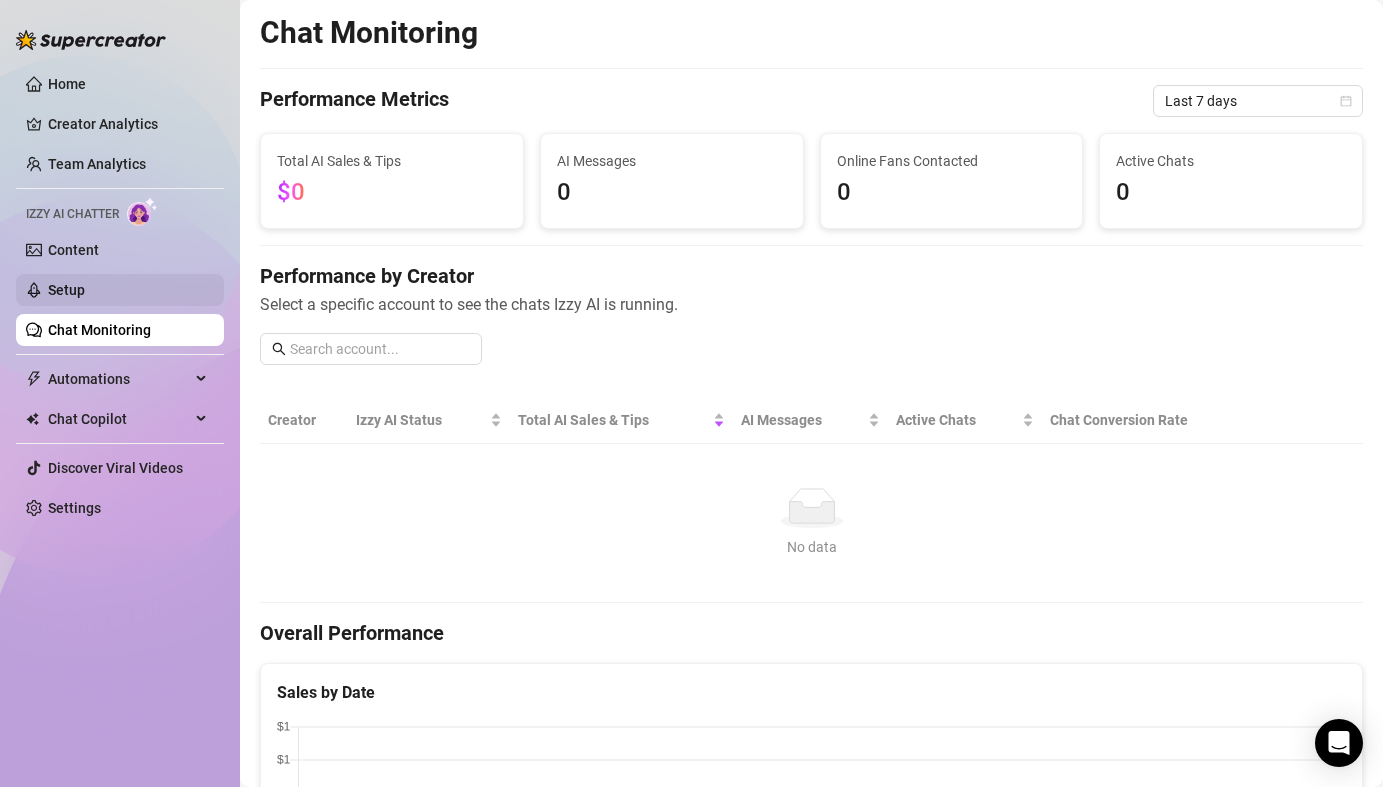 click on "Setup" at bounding box center [66, 290] 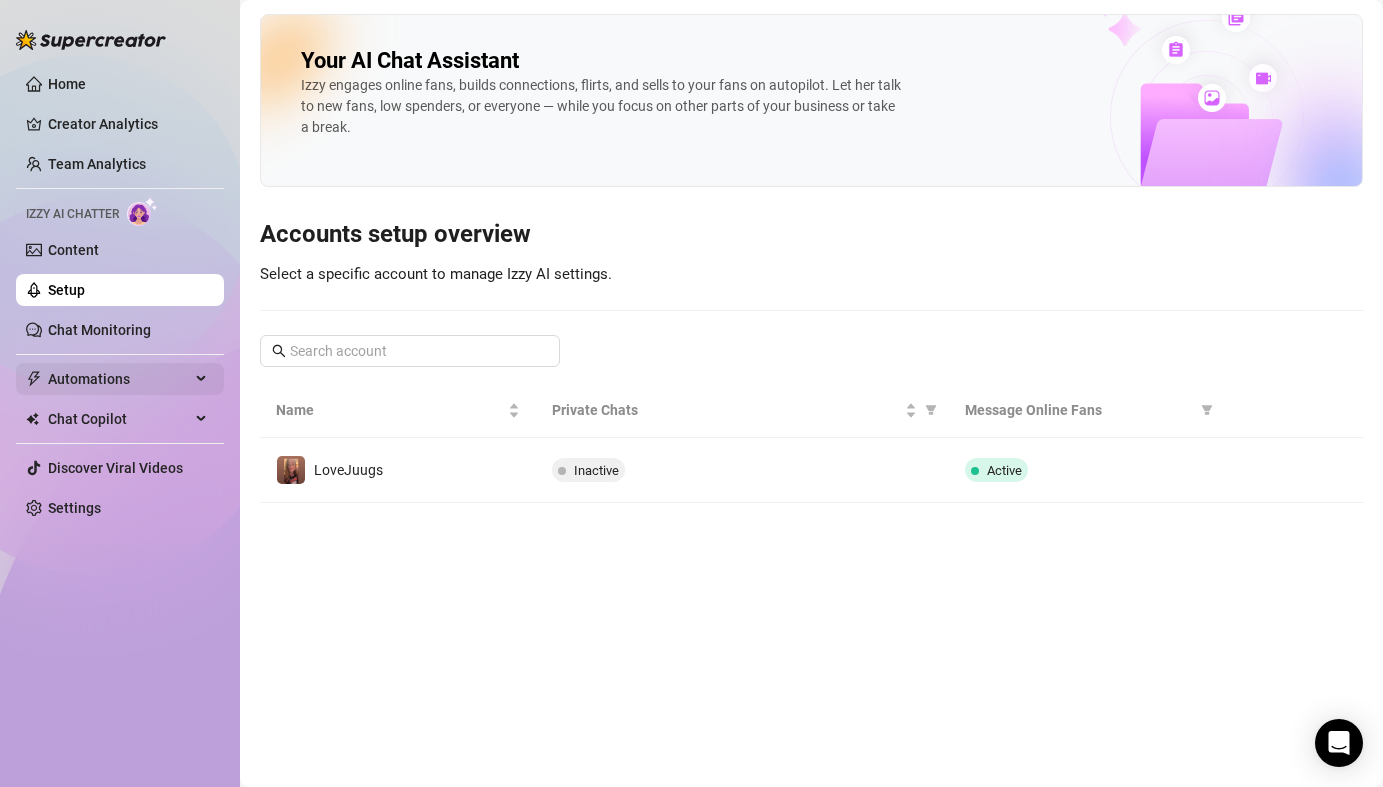click on "Automations" at bounding box center [119, 379] 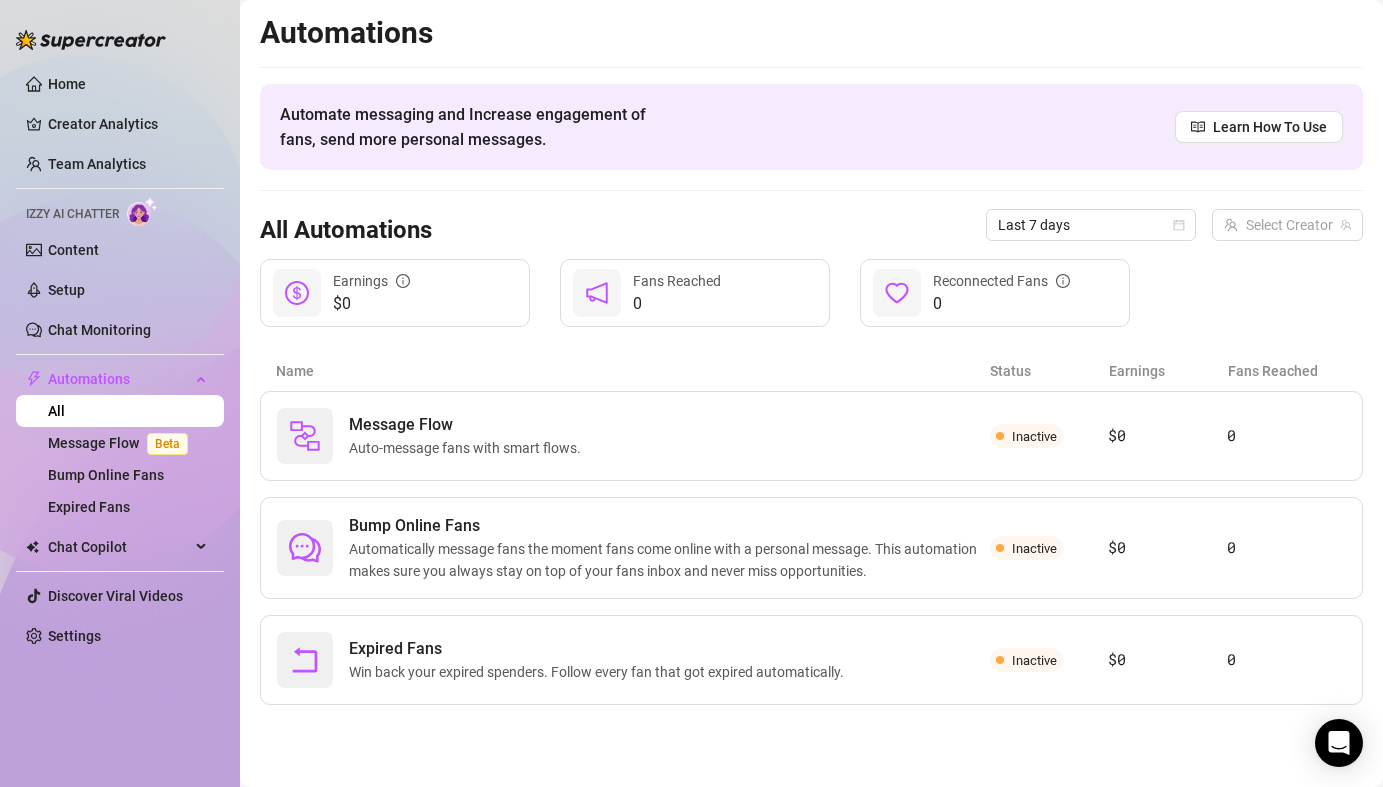 click on "Home Creator Analytics   Team Analytics Izzy AI Chatter Content Setup Chat Monitoring Automations All Message Flow Beta Bump Online Fans Expired Fans Chat Copilot Discover Viral Videos Settings" at bounding box center (120, 360) 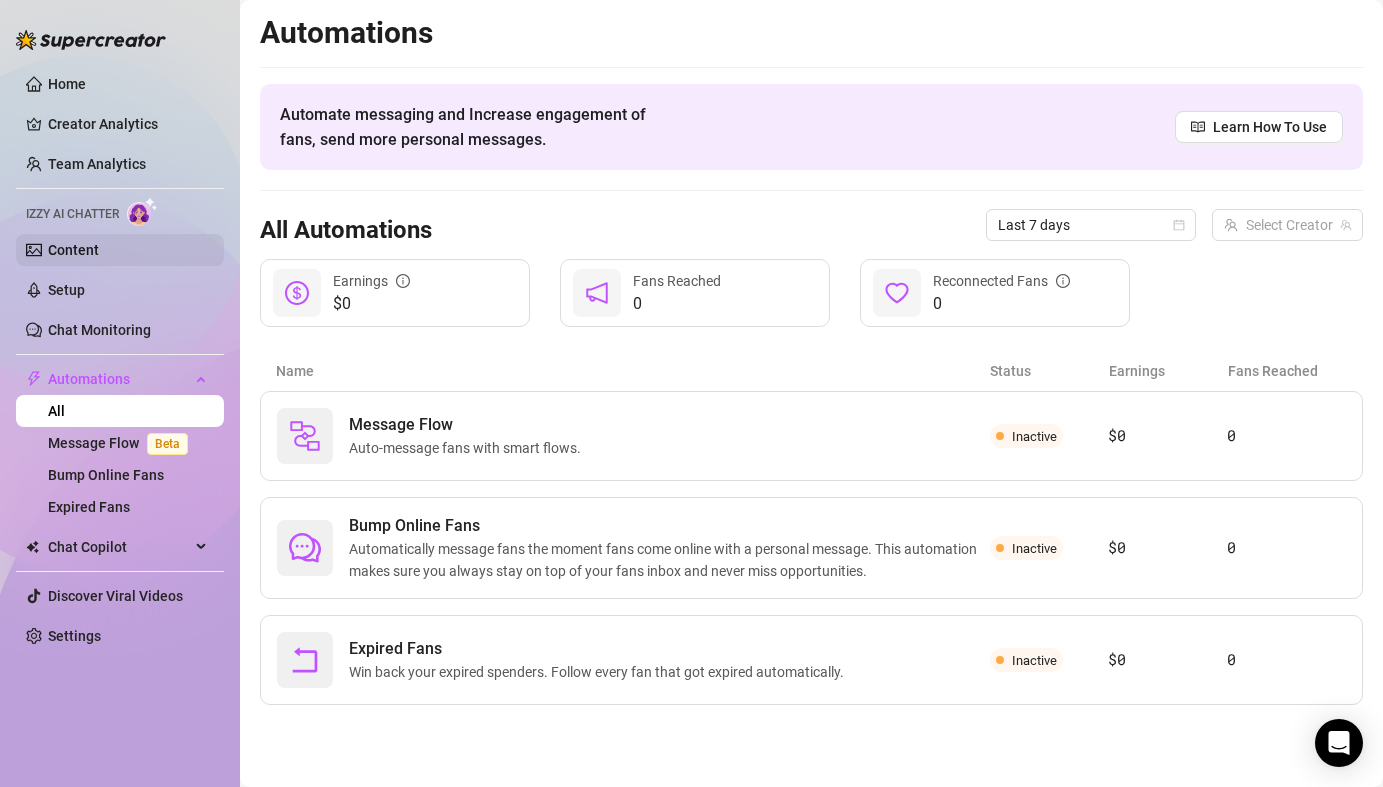 click on "Content" at bounding box center [73, 250] 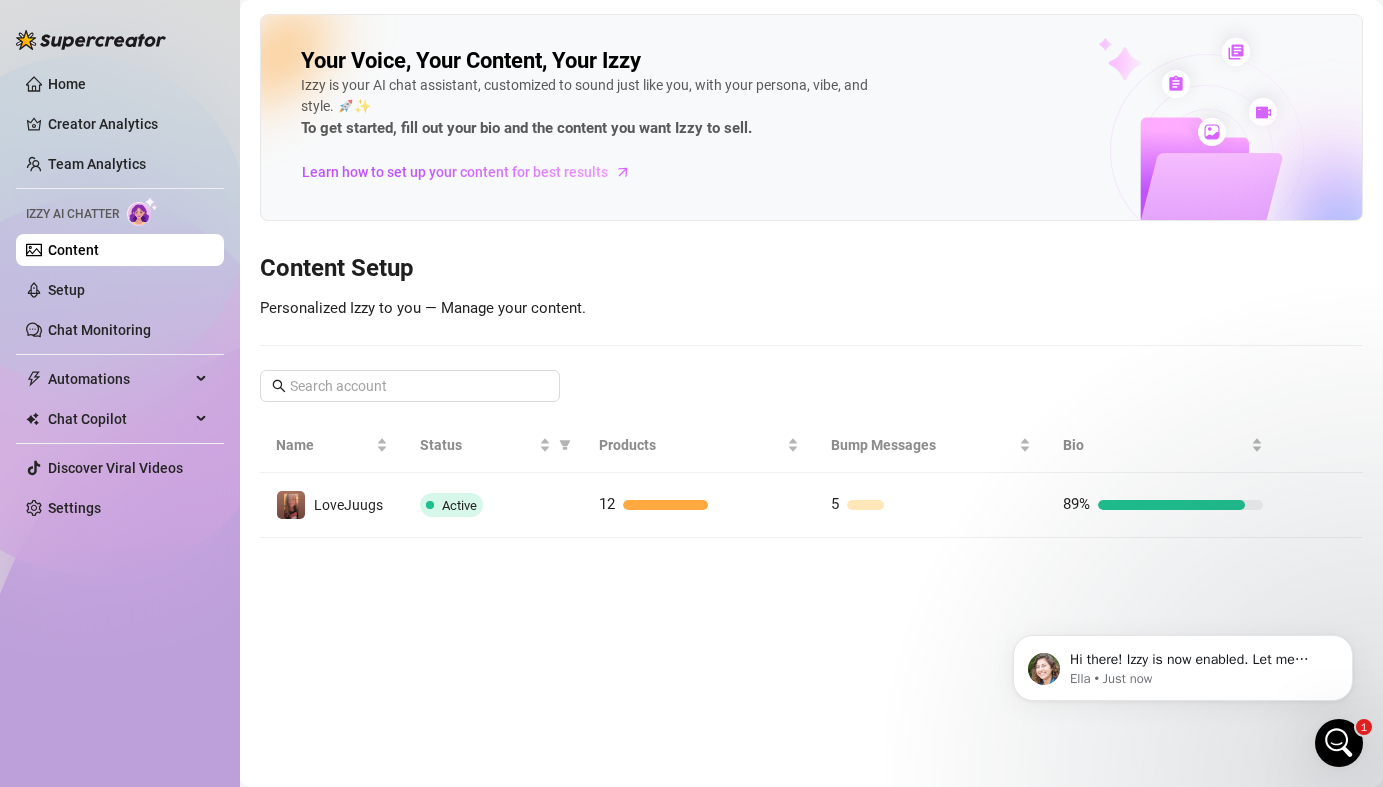 scroll, scrollTop: 0, scrollLeft: 0, axis: both 